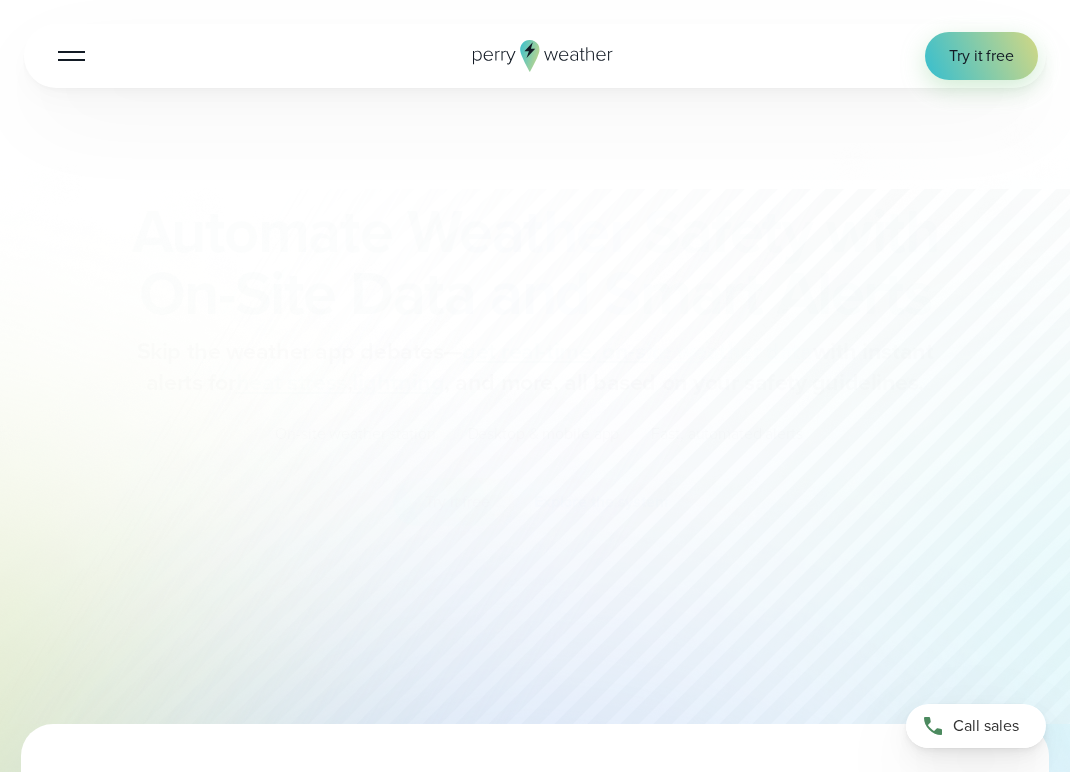 scroll, scrollTop: 0, scrollLeft: 0, axis: both 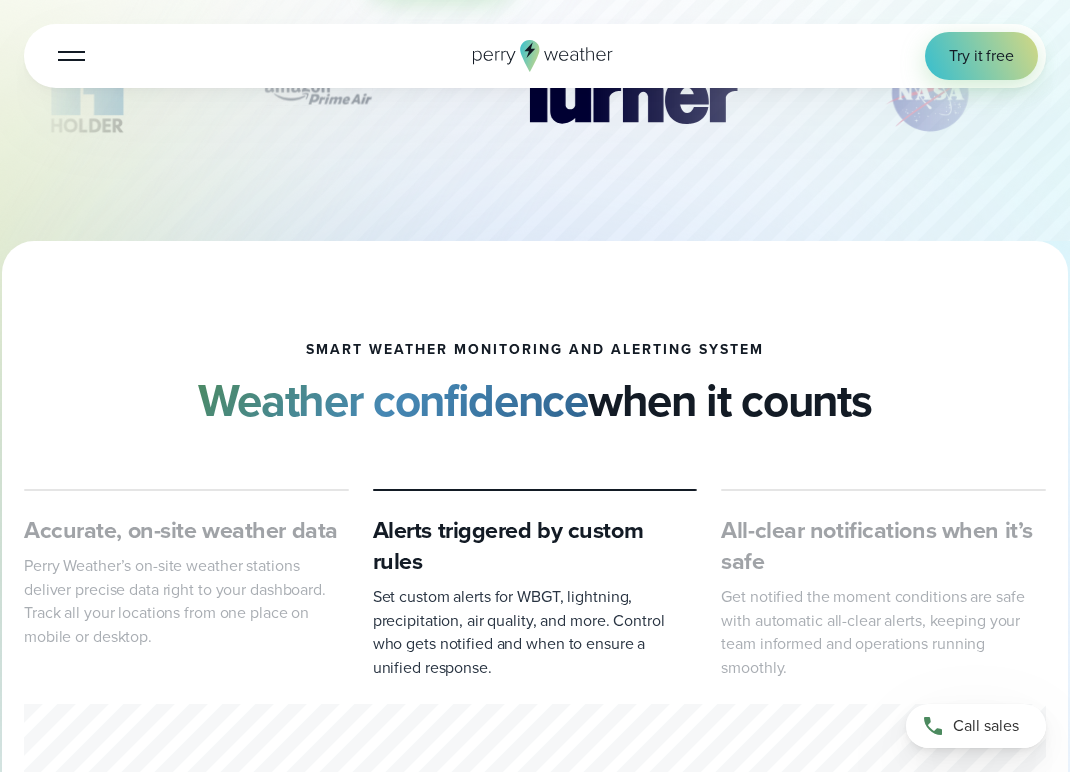 click at bounding box center (534, 751) 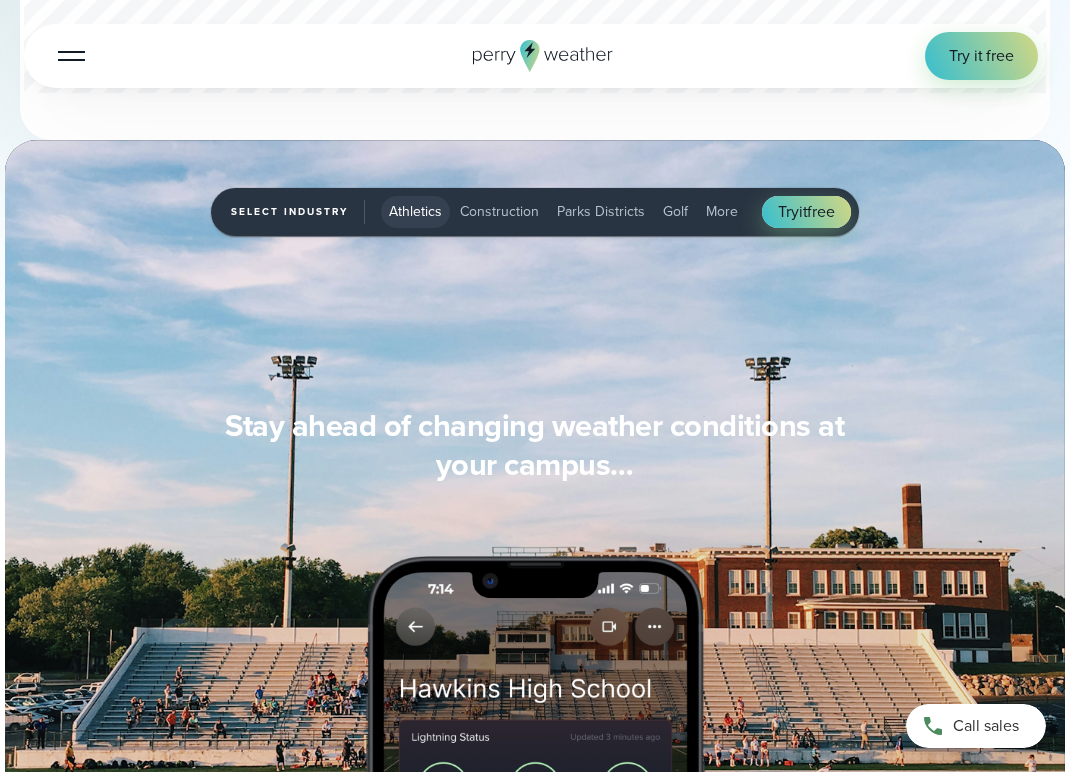 scroll, scrollTop: 1387, scrollLeft: 0, axis: vertical 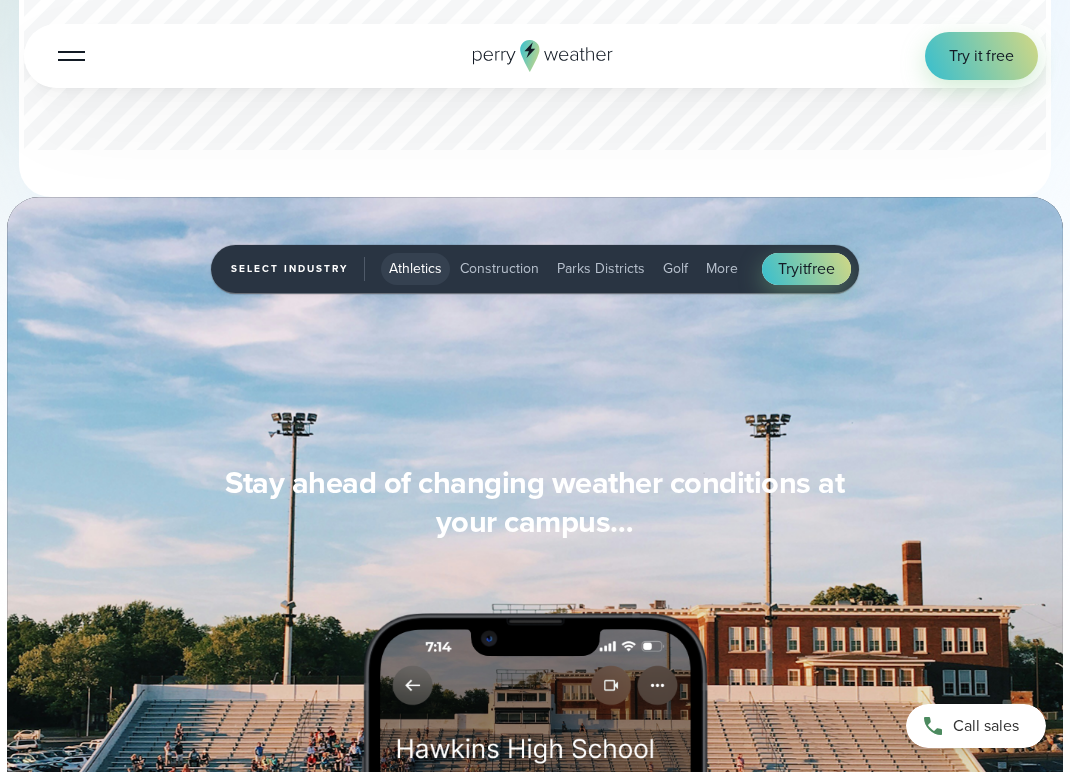 click on "Construction" at bounding box center [499, 268] 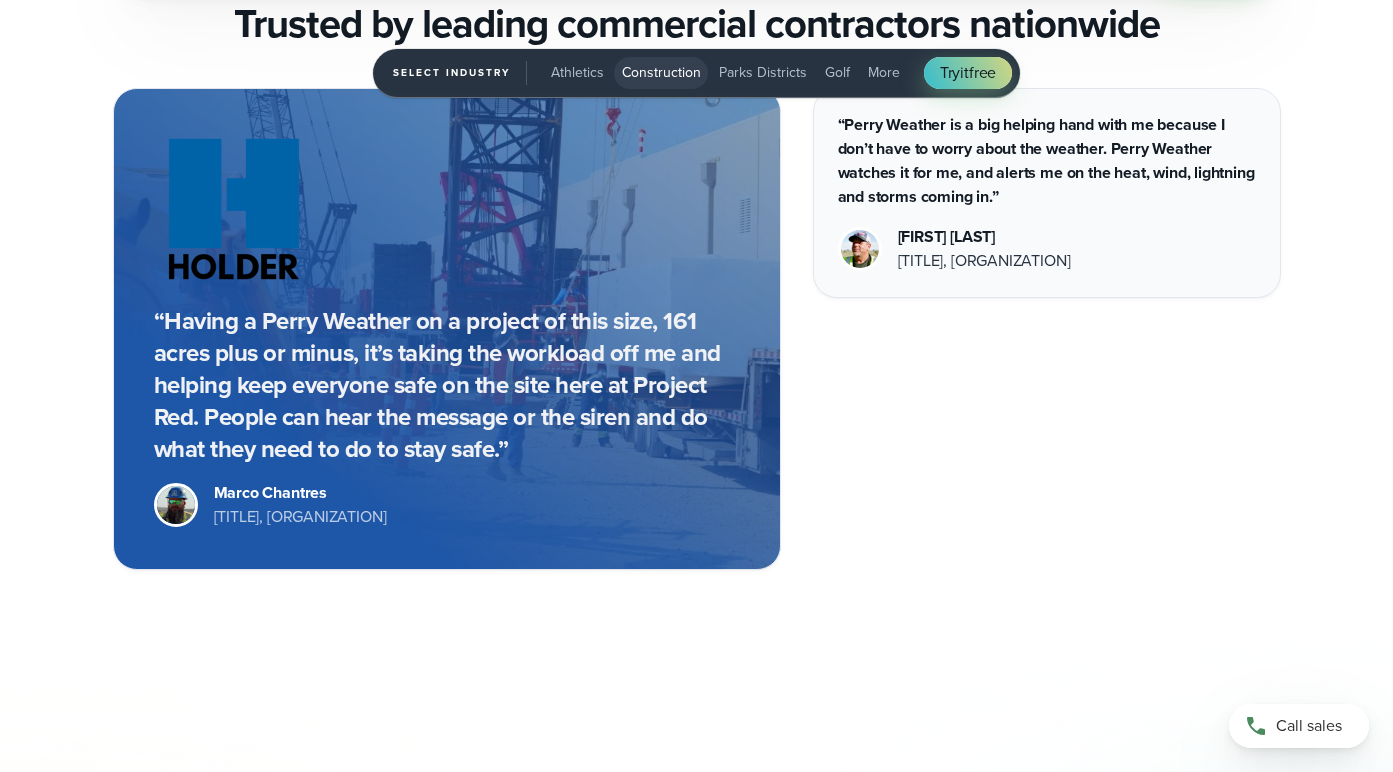 scroll, scrollTop: 5319, scrollLeft: 0, axis: vertical 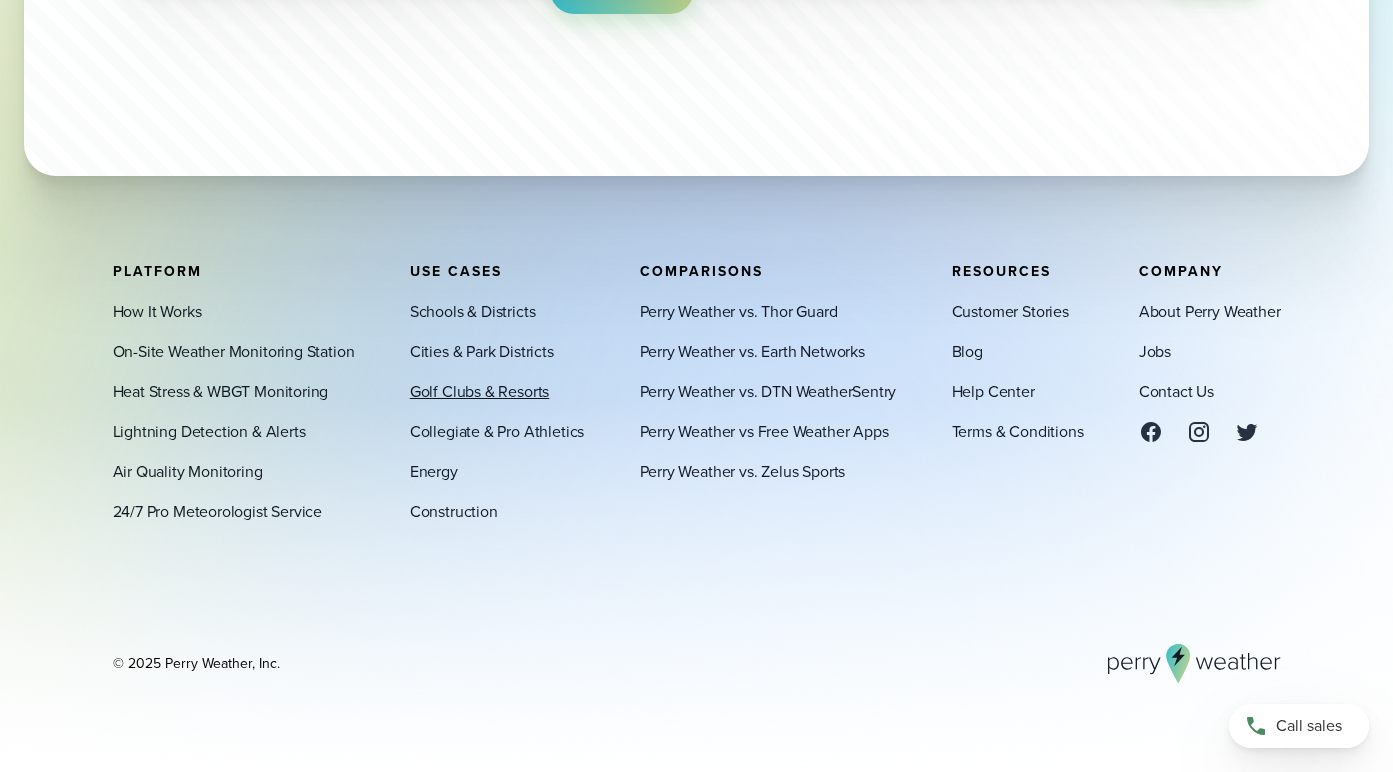 click on "Golf Clubs & Resorts" at bounding box center [479, 392] 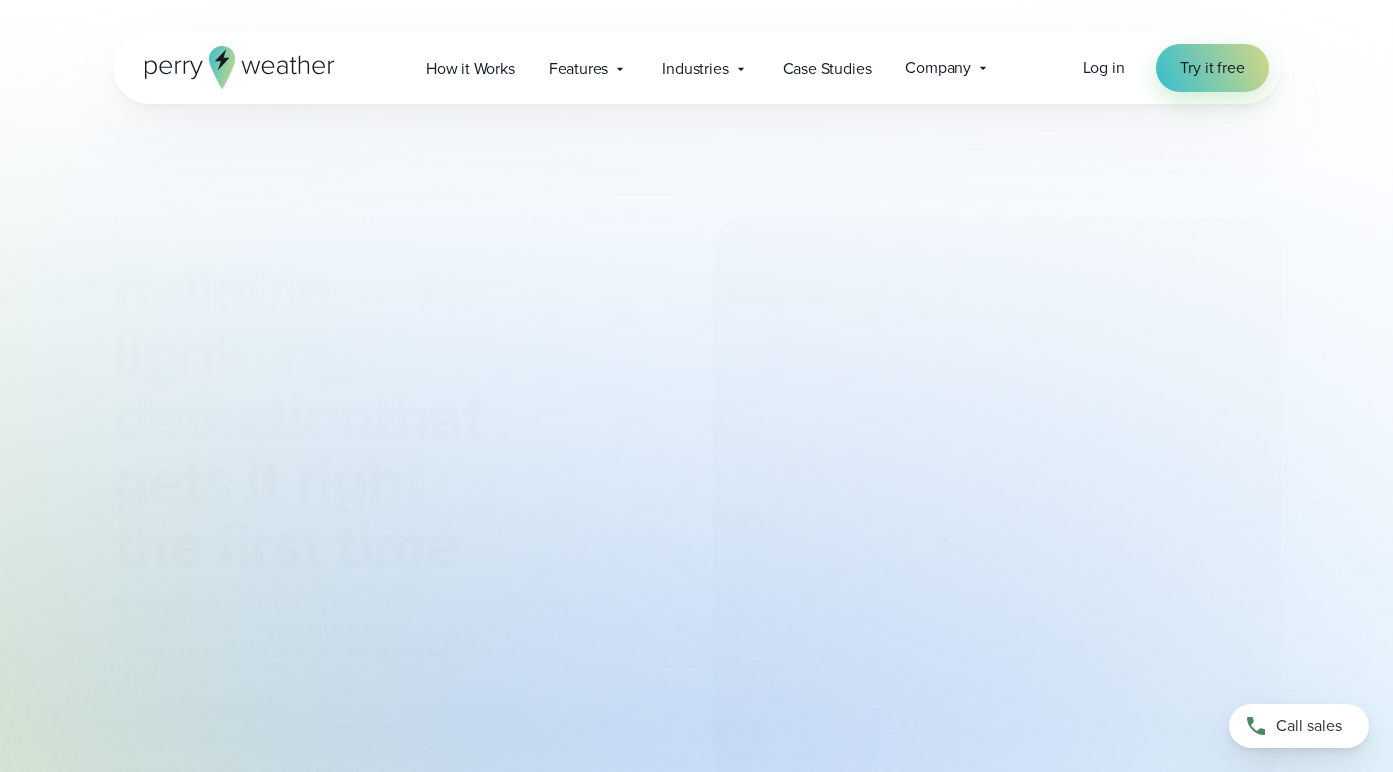 scroll, scrollTop: 0, scrollLeft: 0, axis: both 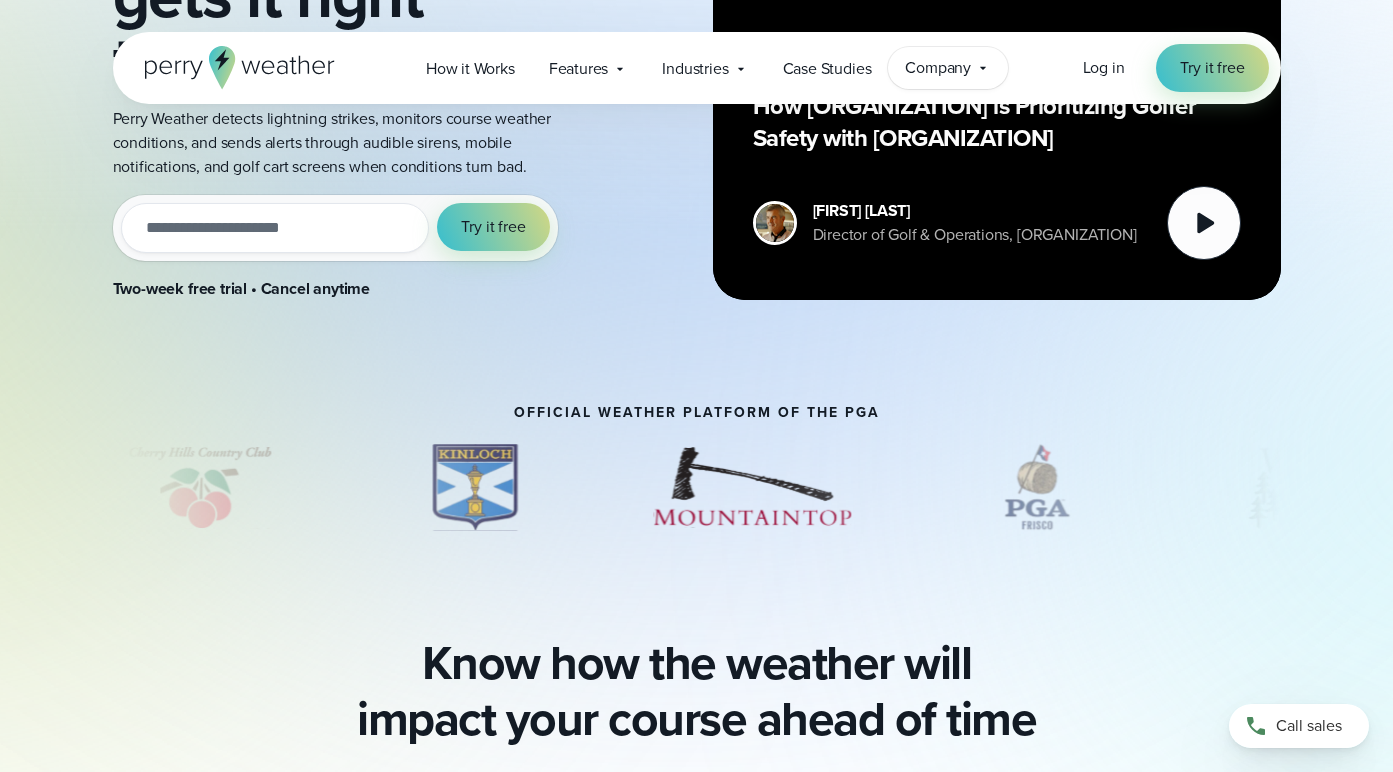 click on "Company" at bounding box center [938, 68] 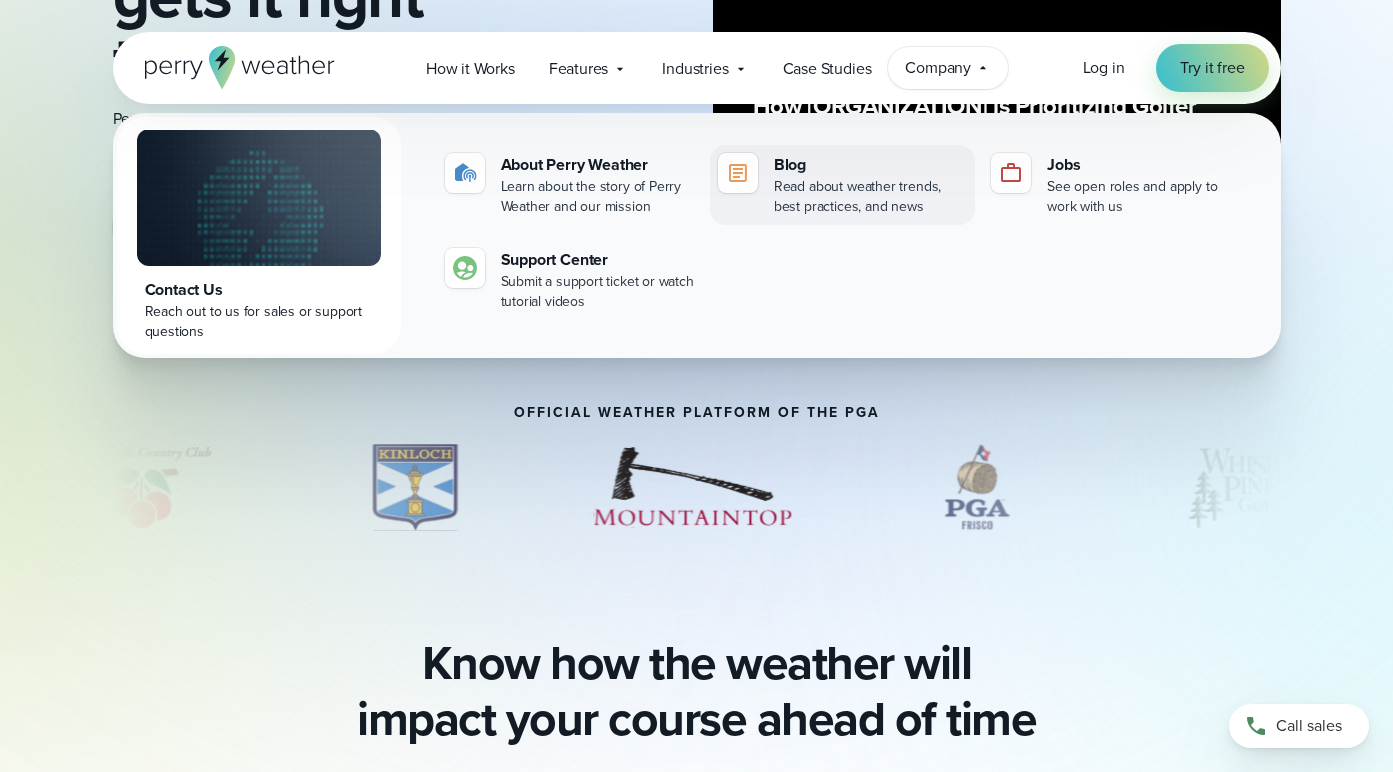 click on "Blog
Read about weather trends, best practices, and news" at bounding box center [842, 185] 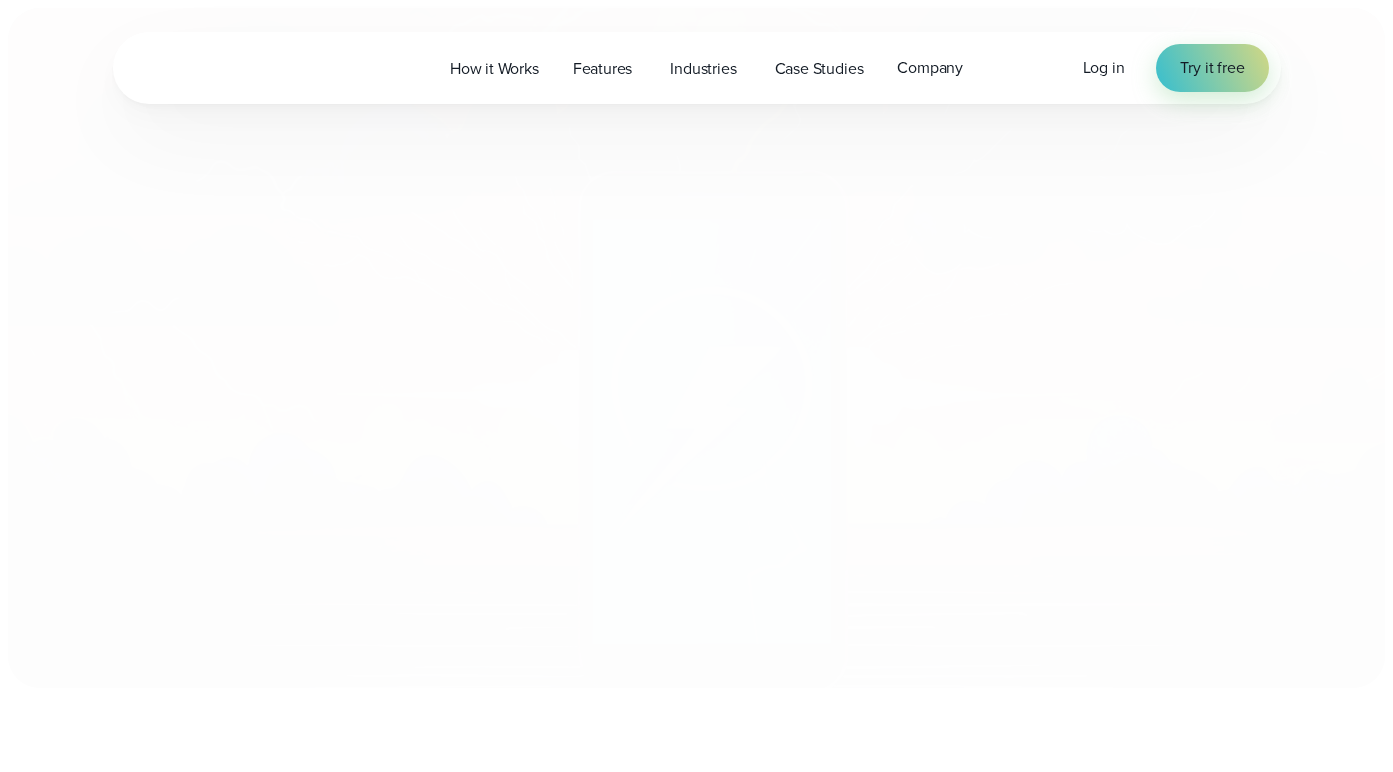 scroll, scrollTop: 0, scrollLeft: 0, axis: both 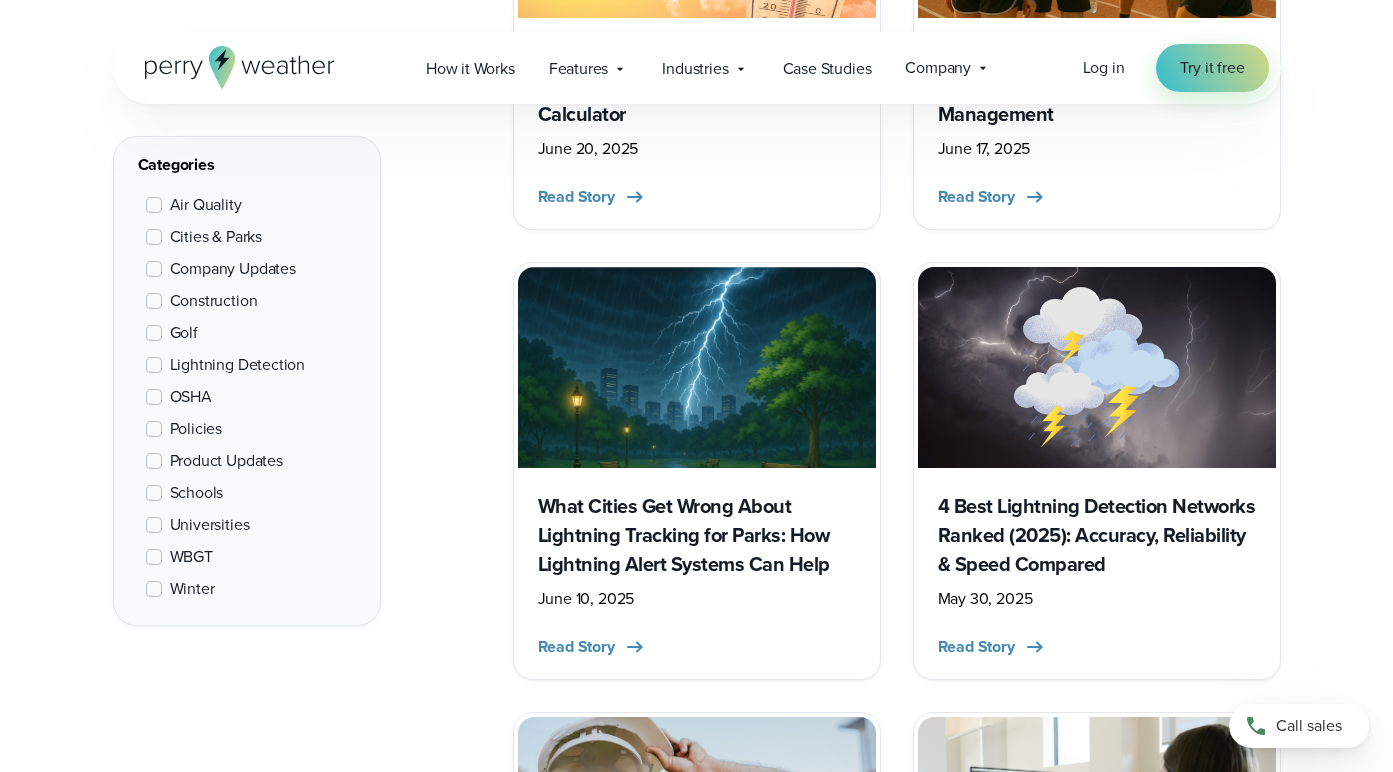 click at bounding box center (1097, 367) 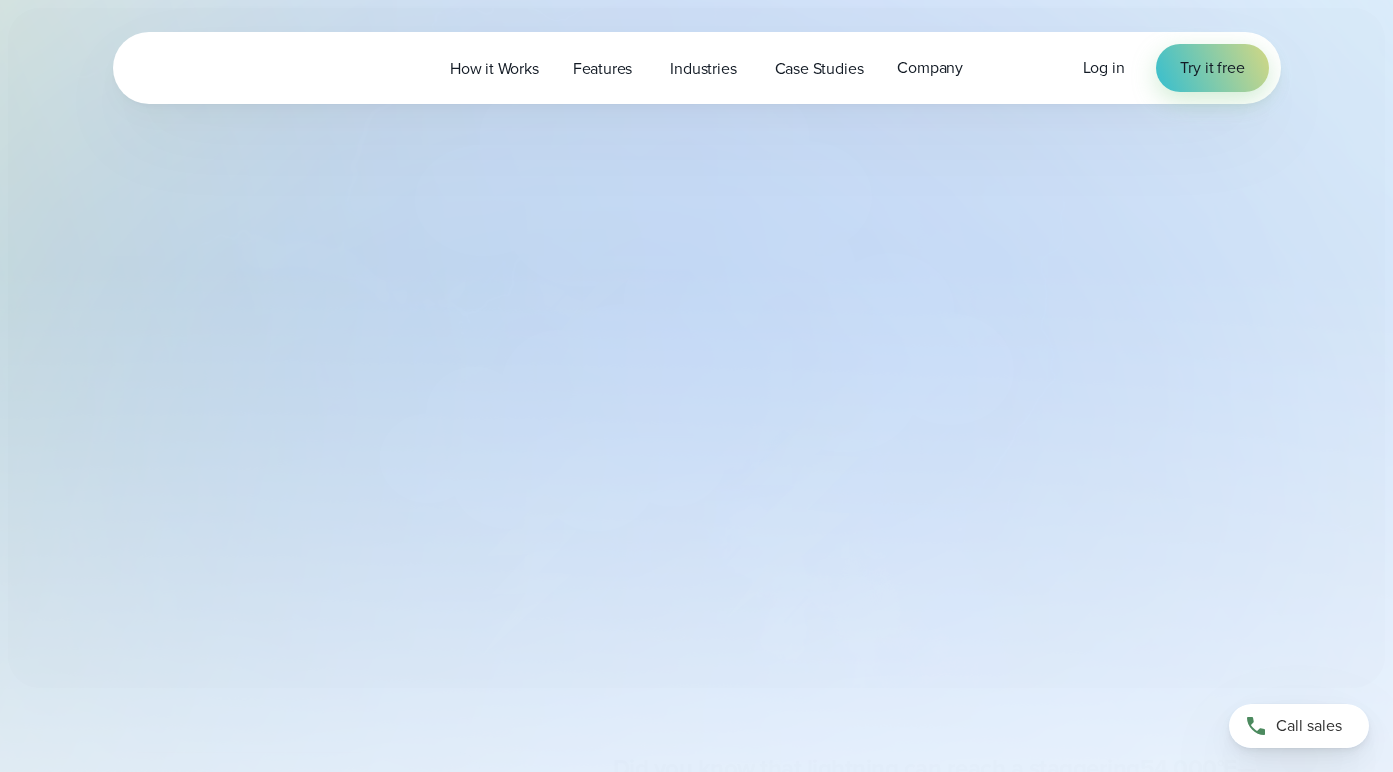 scroll, scrollTop: 0, scrollLeft: 0, axis: both 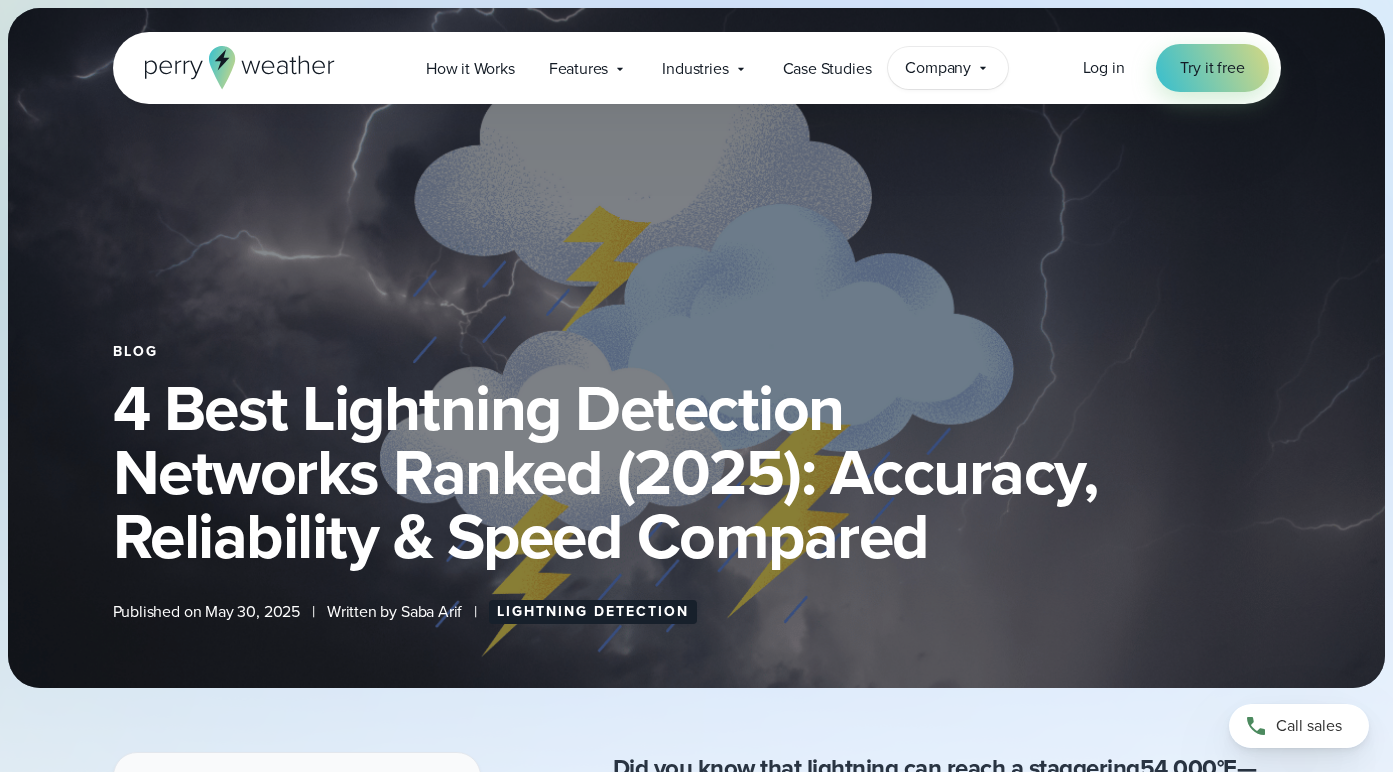 click on "Company" at bounding box center [938, 68] 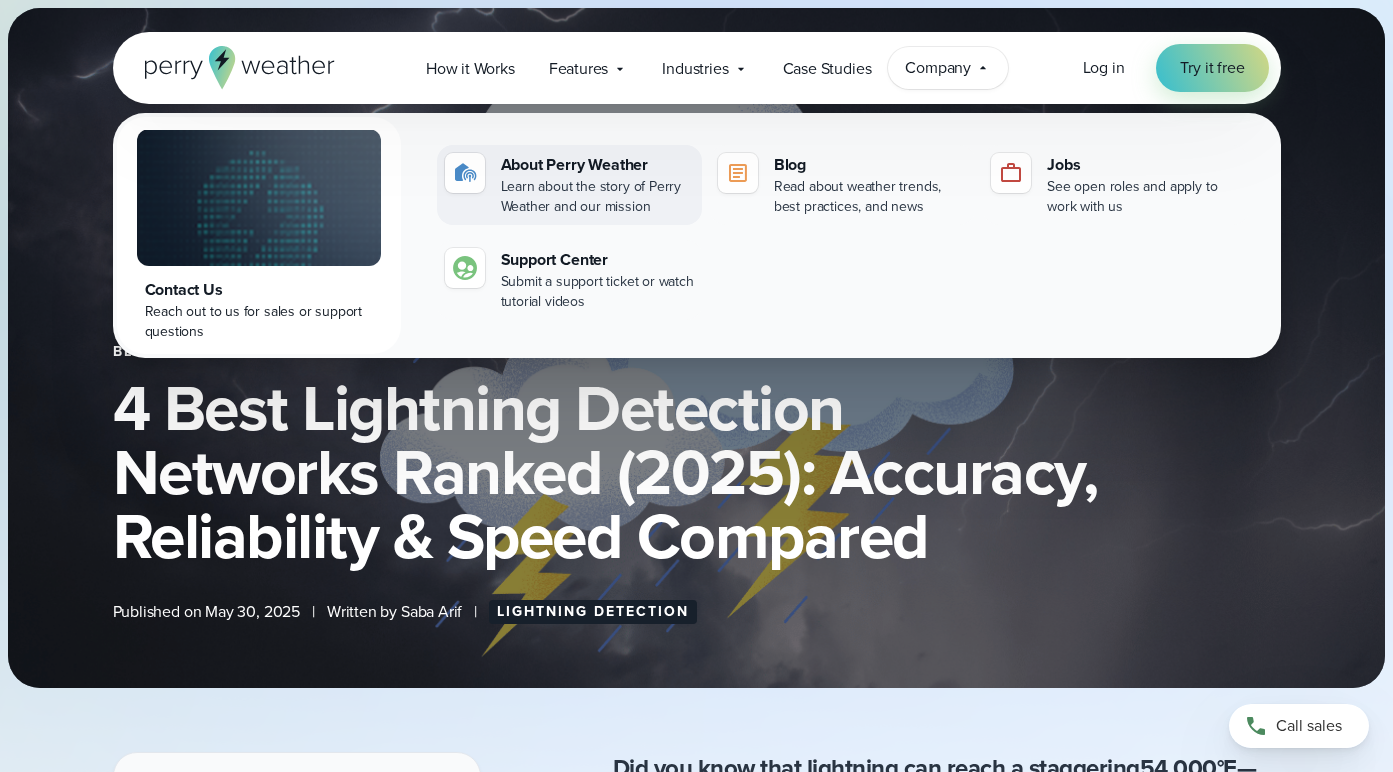 click on "About Perry Weather" at bounding box center (597, 165) 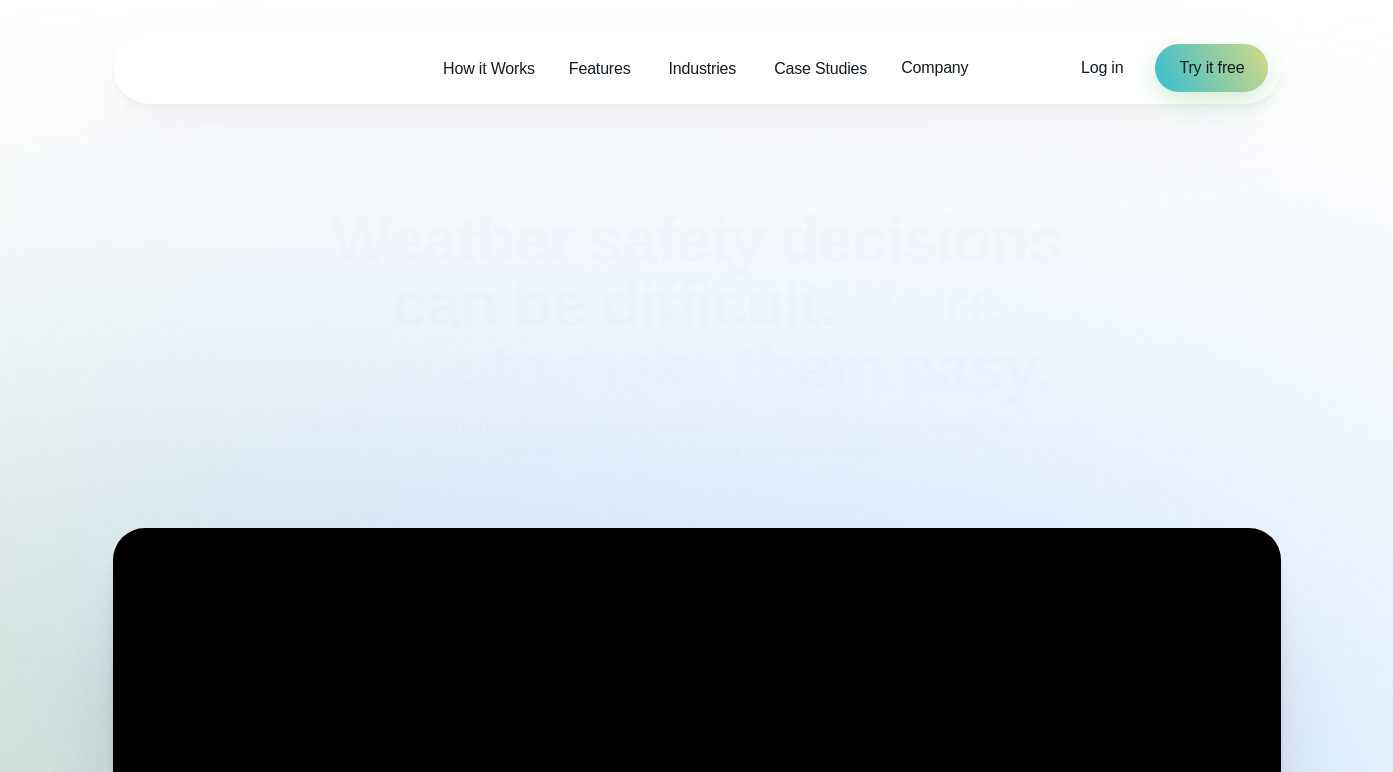 scroll, scrollTop: 0, scrollLeft: 0, axis: both 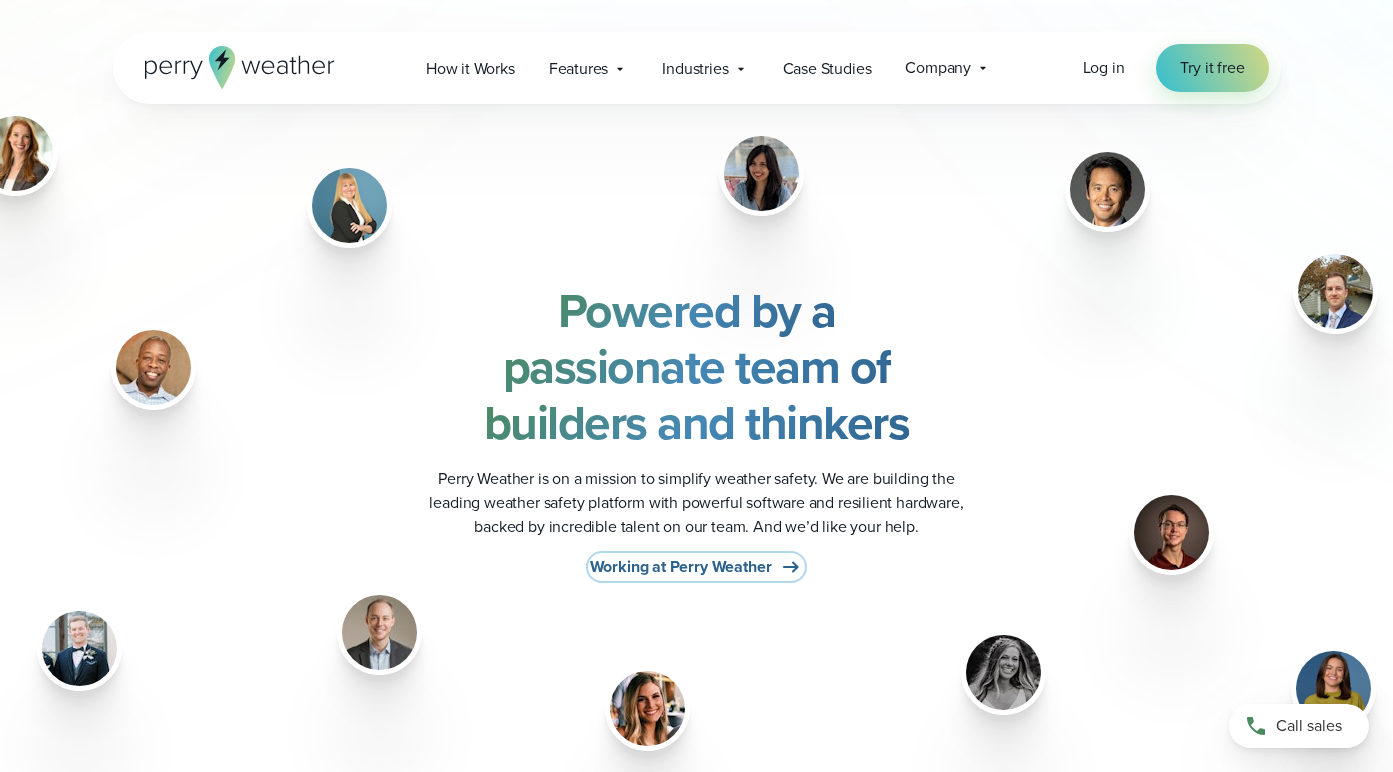 click on "Working at Perry Weather" at bounding box center (681, 567) 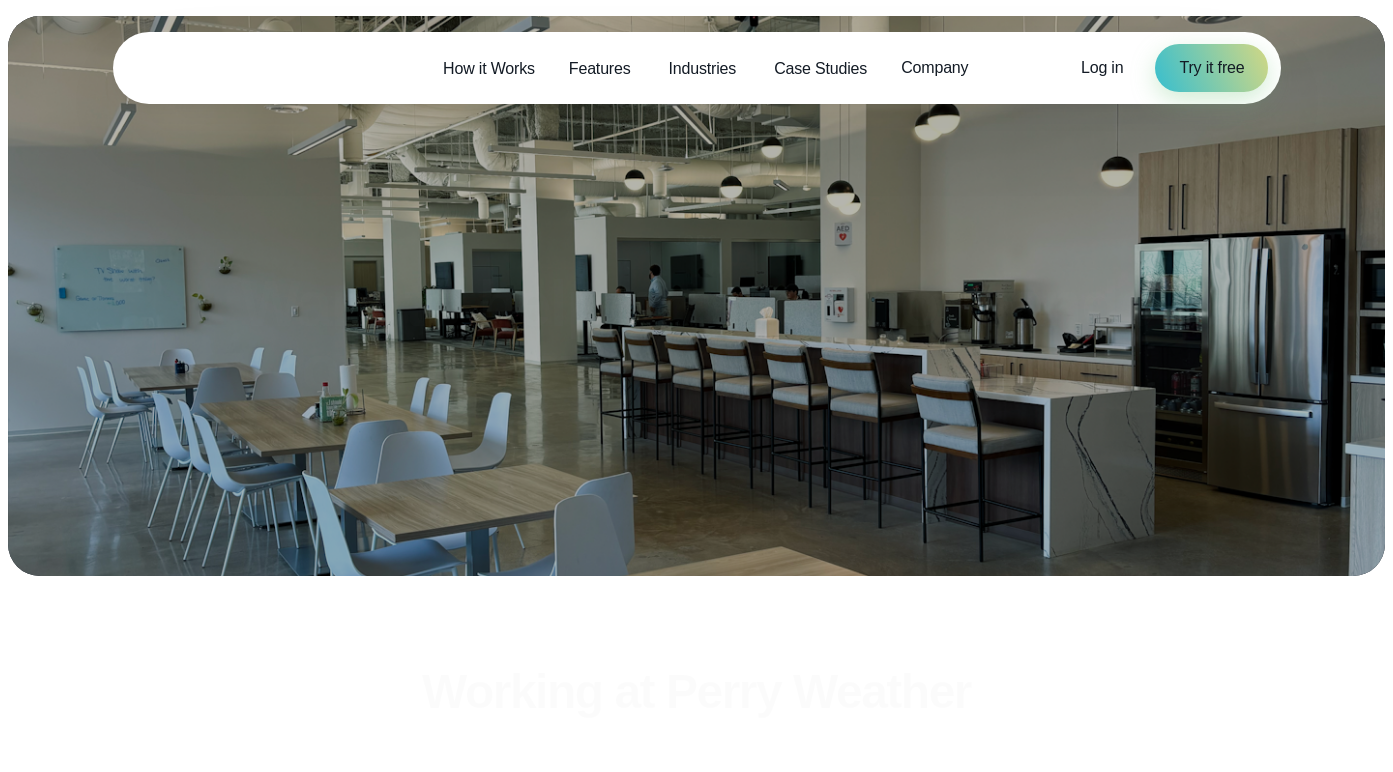 scroll, scrollTop: 0, scrollLeft: 0, axis: both 